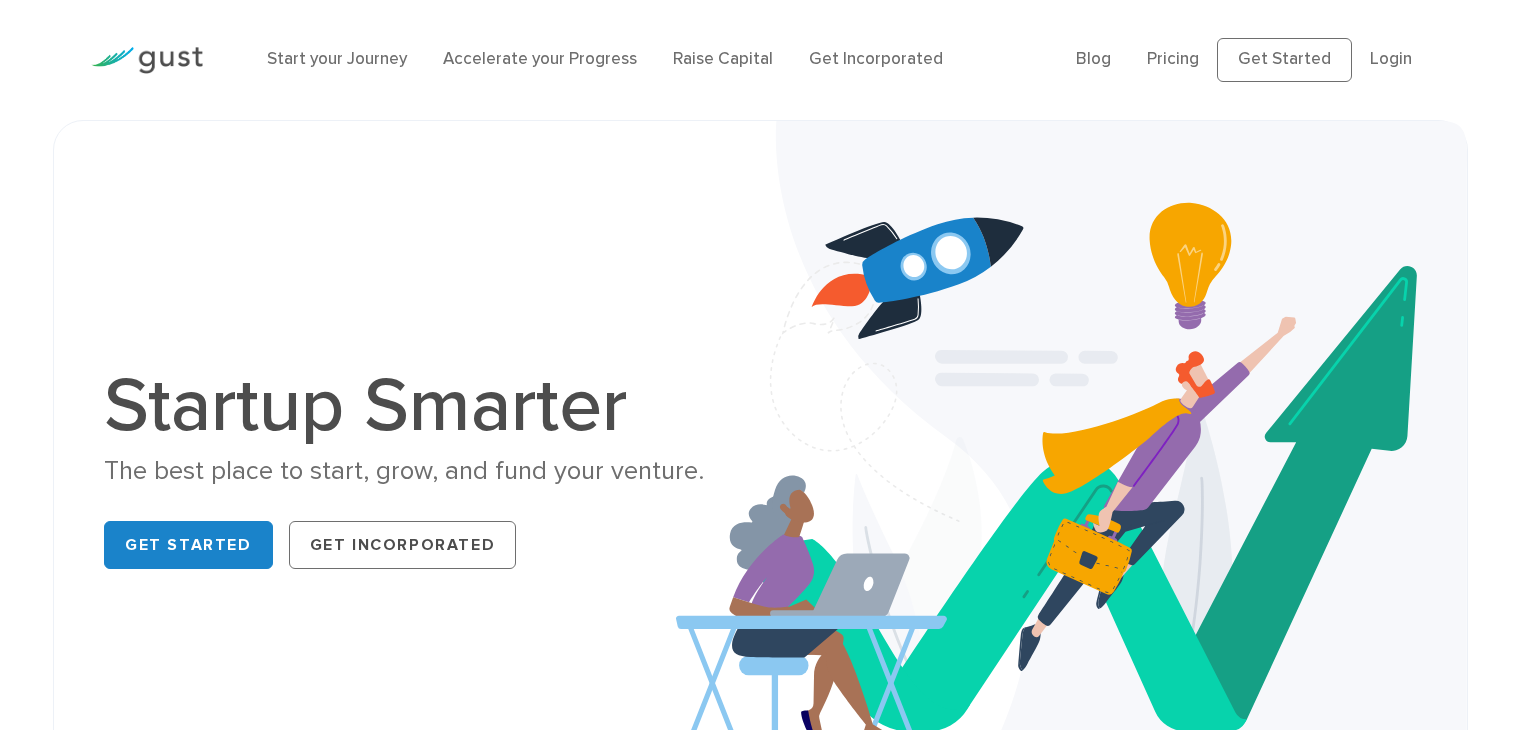 scroll, scrollTop: 0, scrollLeft: 0, axis: both 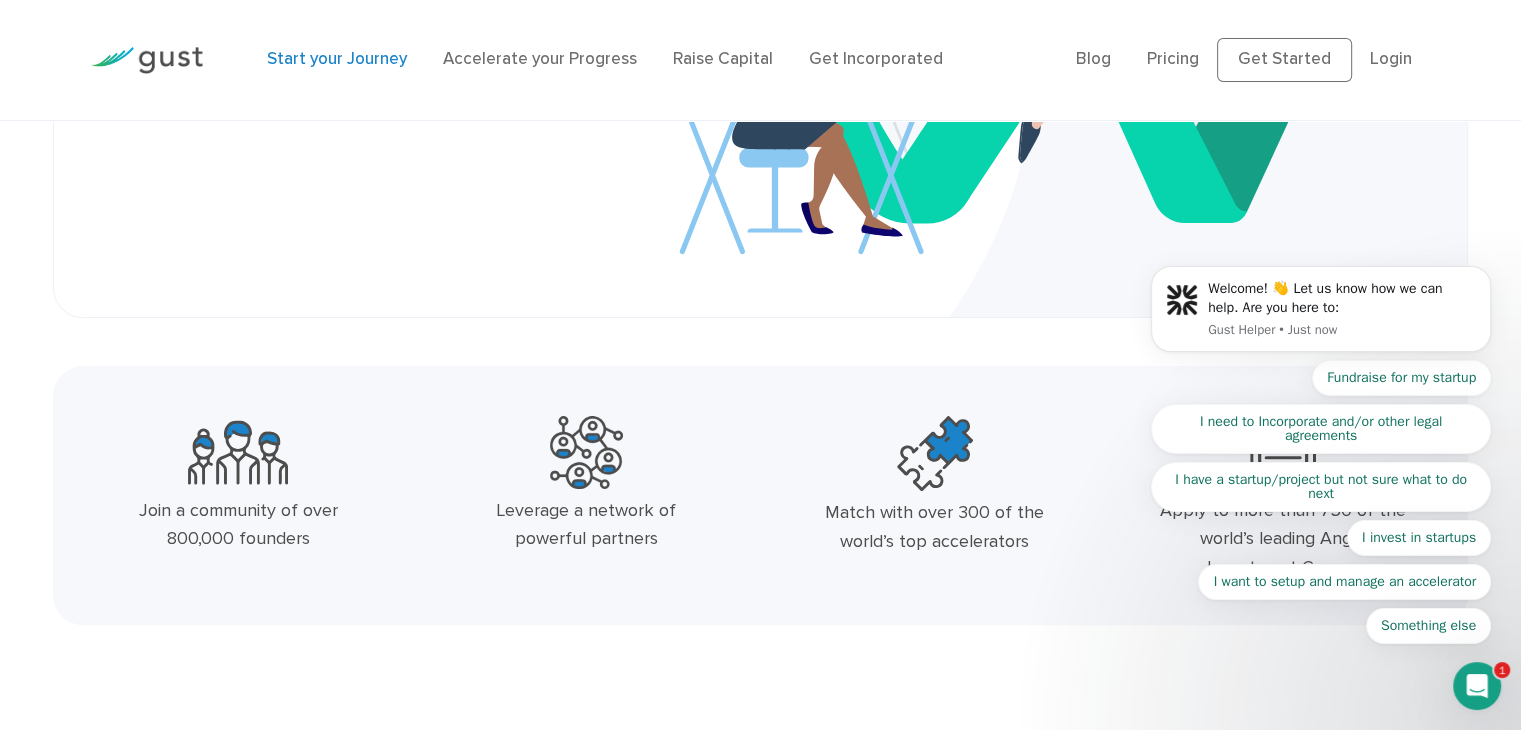 click on "Start your Journey" at bounding box center (337, 59) 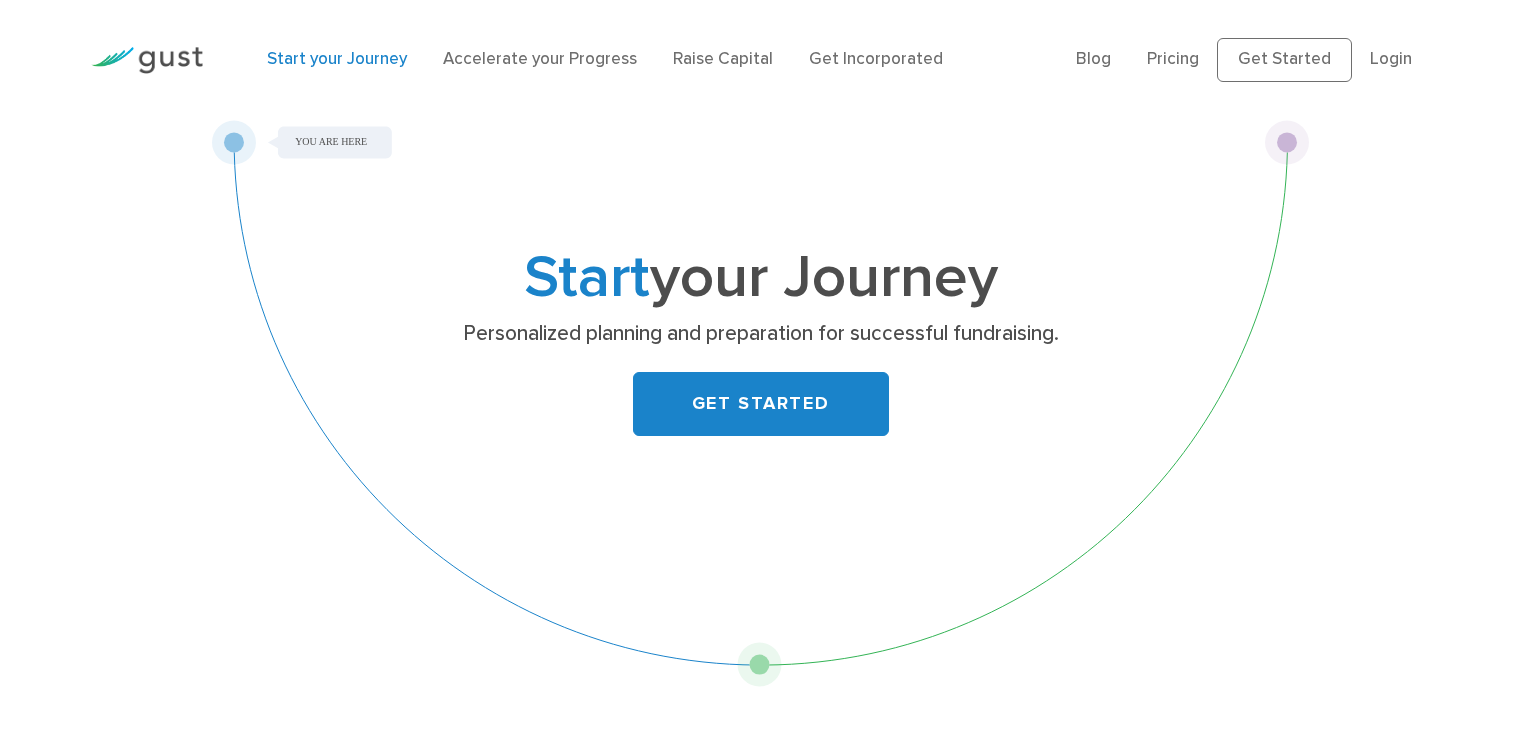 scroll, scrollTop: 0, scrollLeft: 0, axis: both 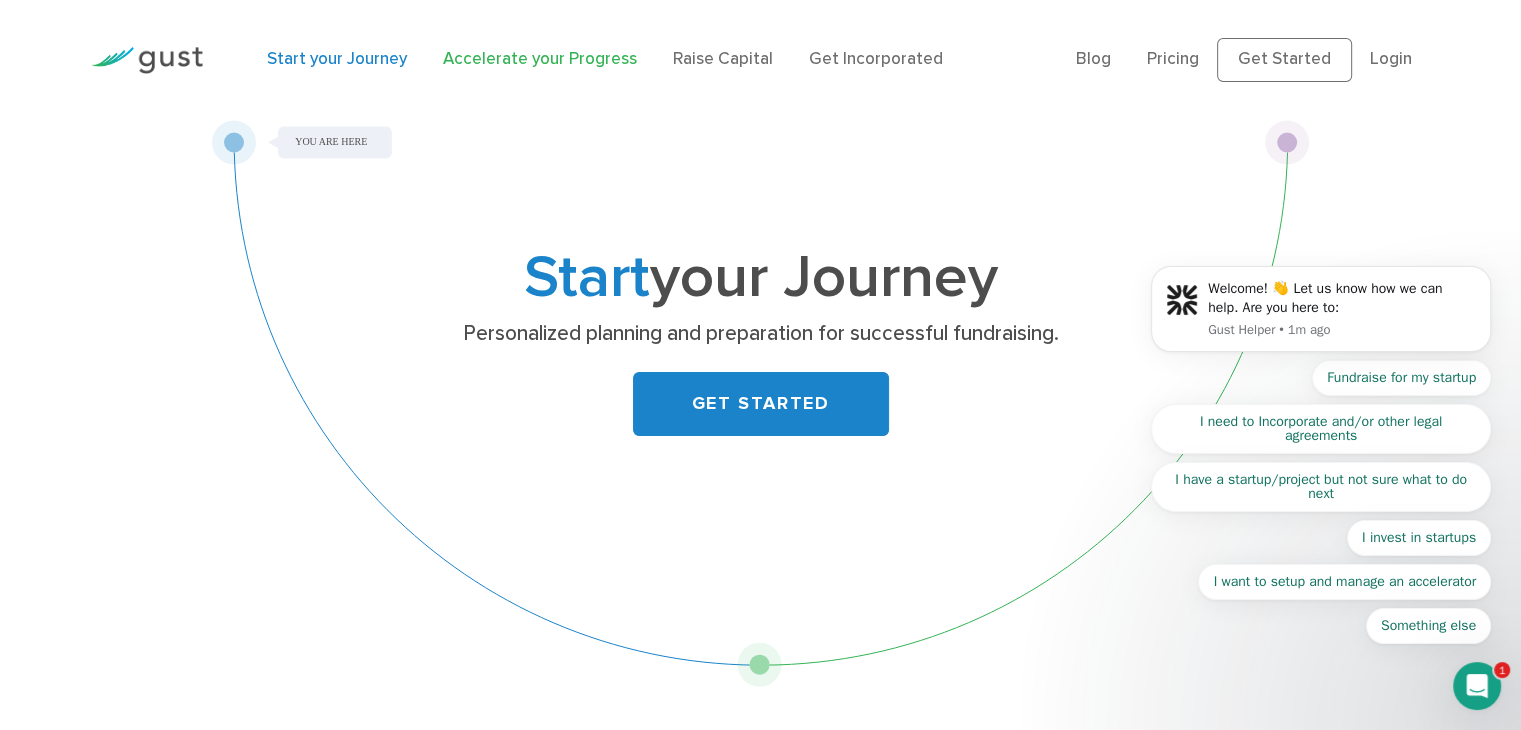 click on "Accelerate your Progress" at bounding box center [540, 59] 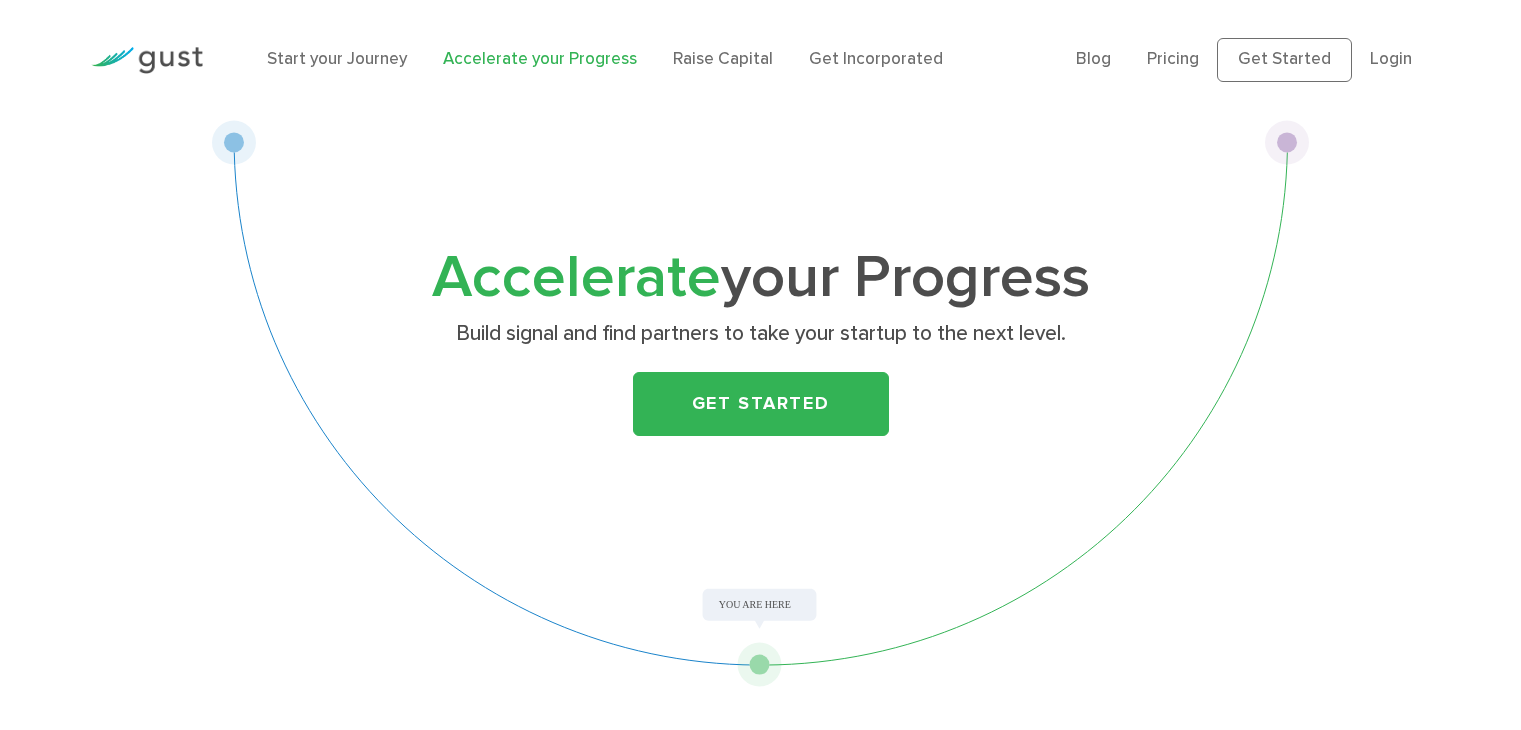 scroll, scrollTop: 0, scrollLeft: 0, axis: both 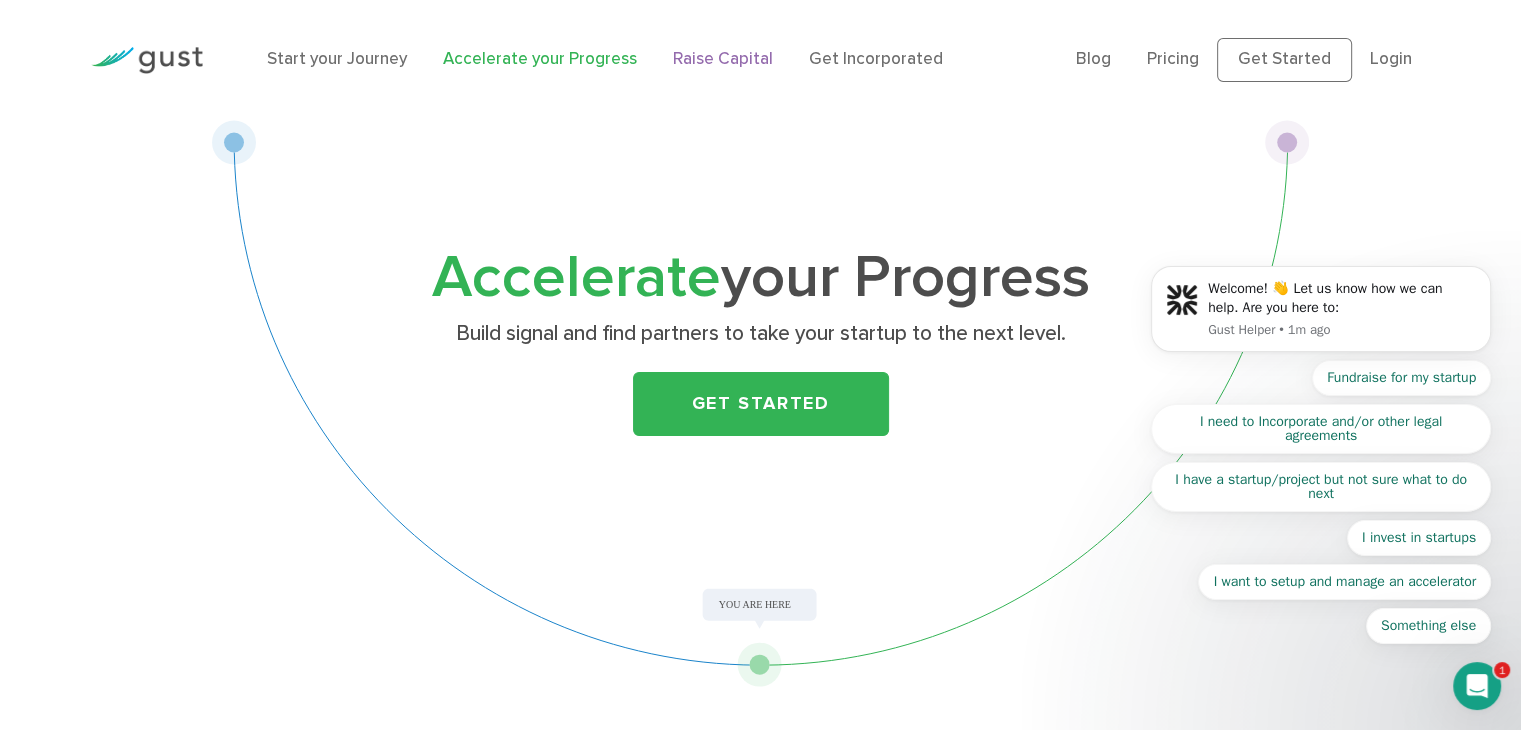 click on "Raise Capital" at bounding box center (723, 59) 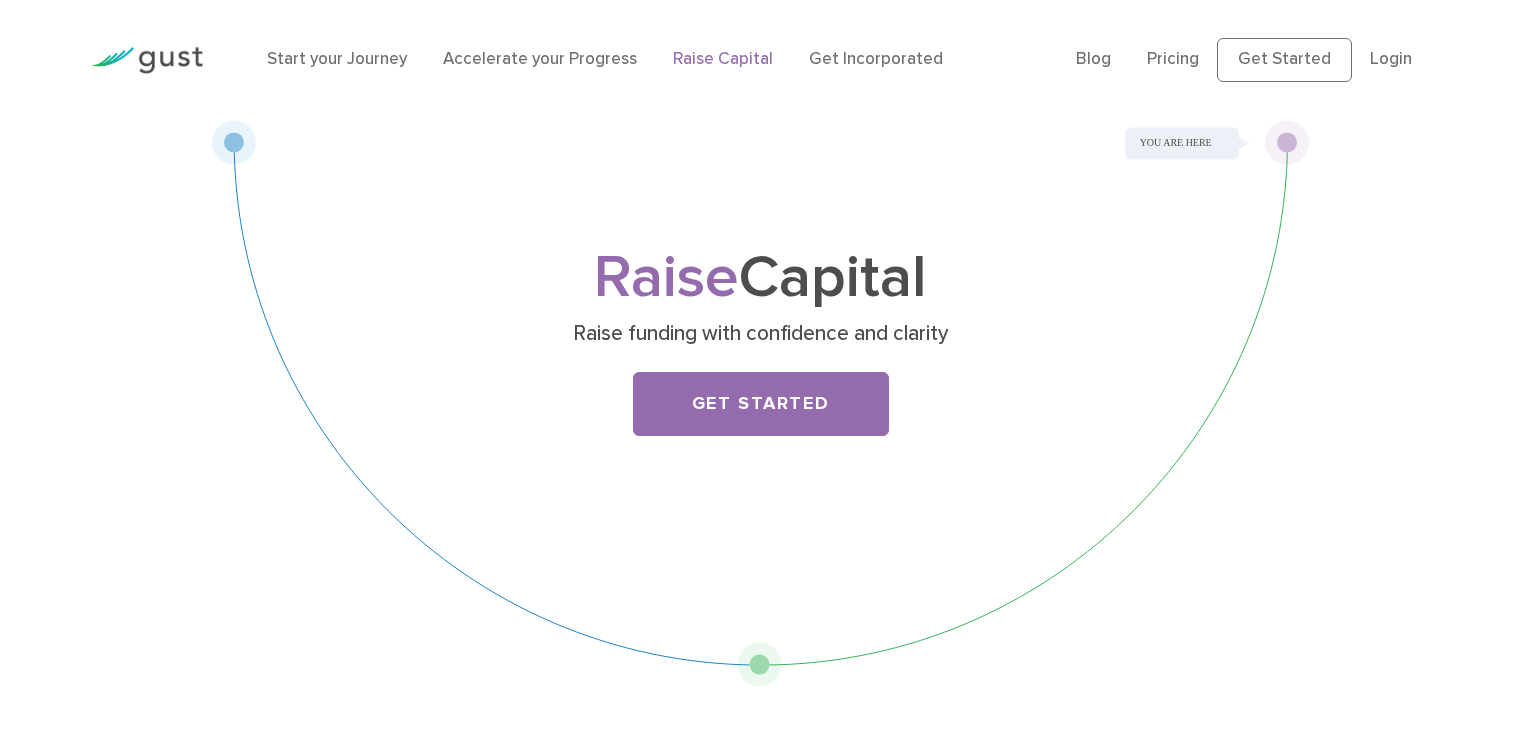 scroll, scrollTop: 0, scrollLeft: 0, axis: both 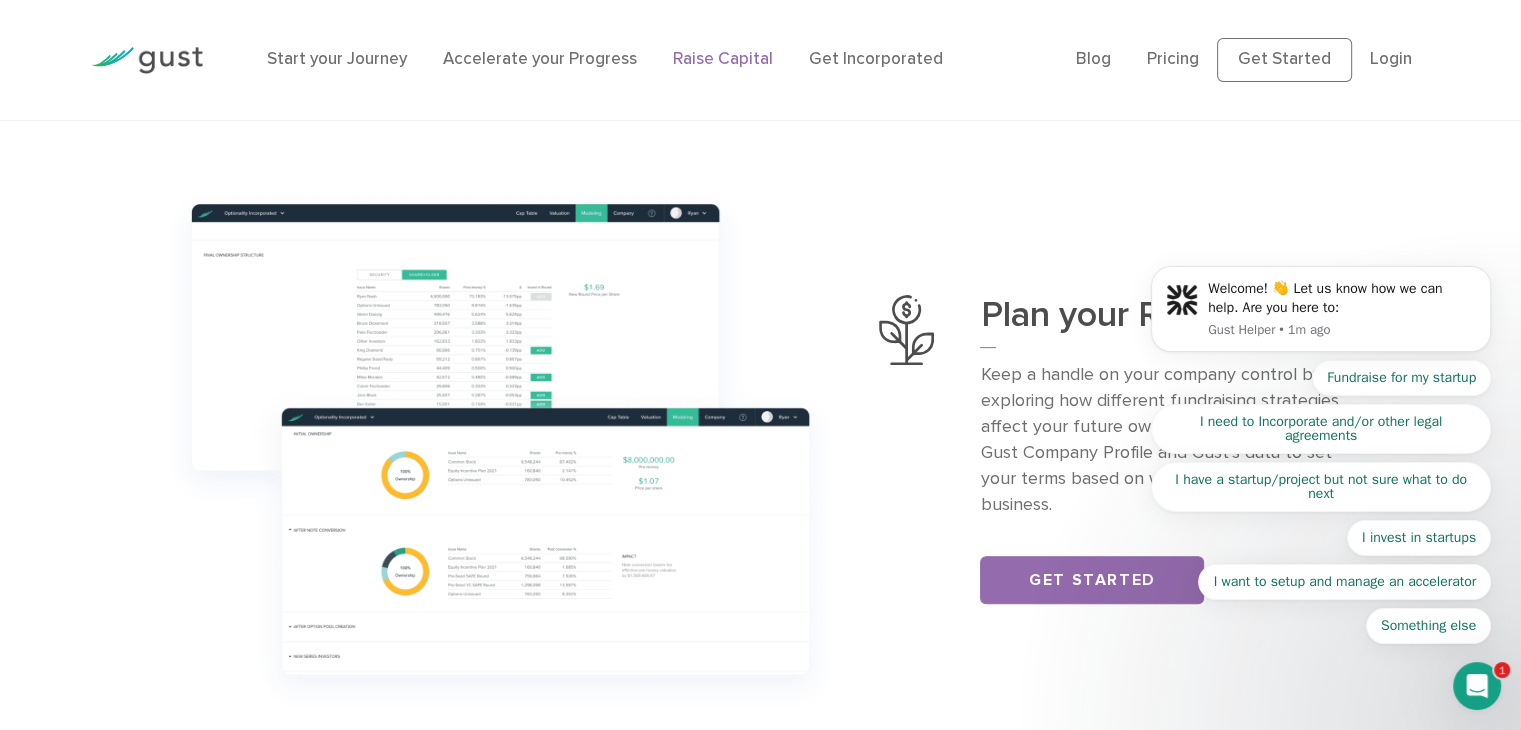 click at bounding box center [501, 449] 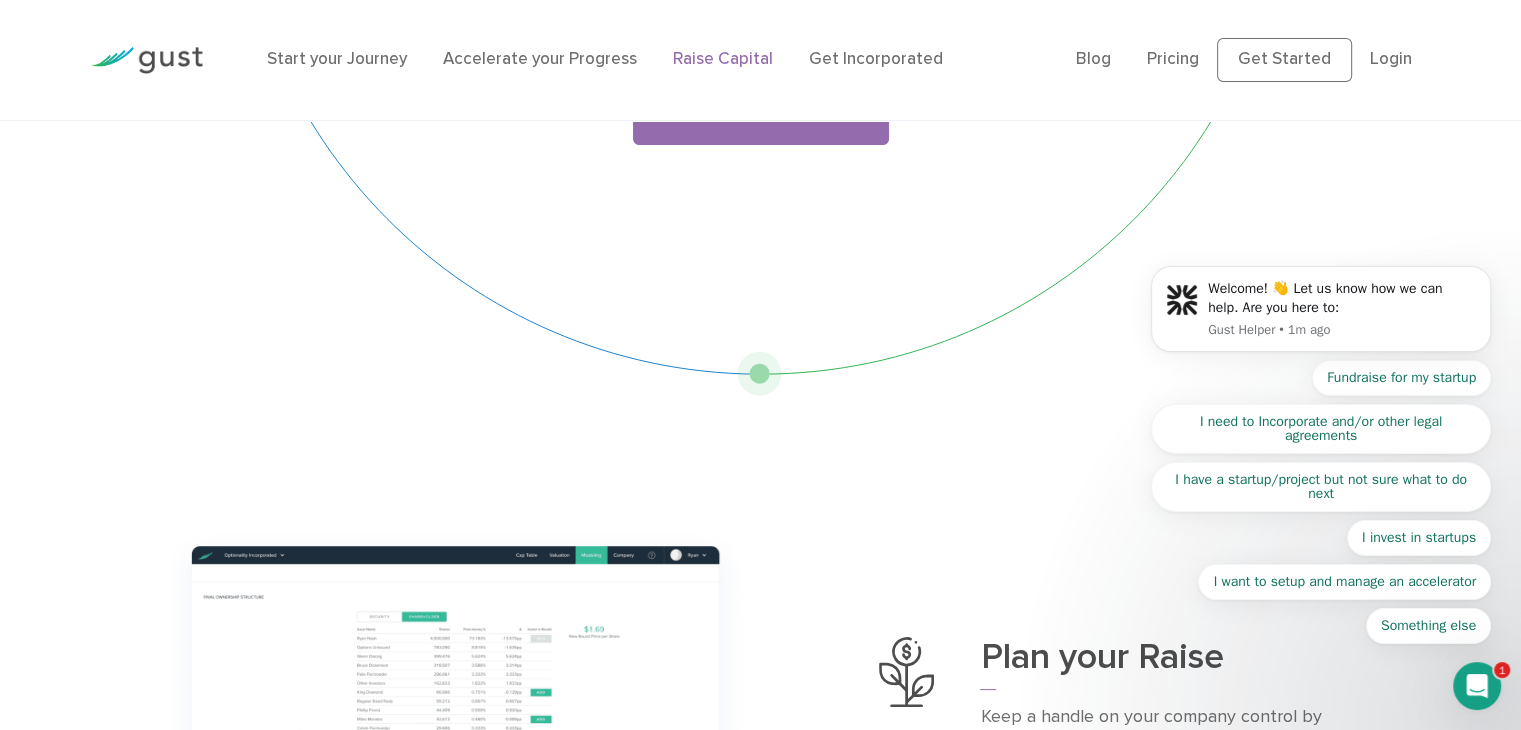 scroll, scrollTop: 0, scrollLeft: 0, axis: both 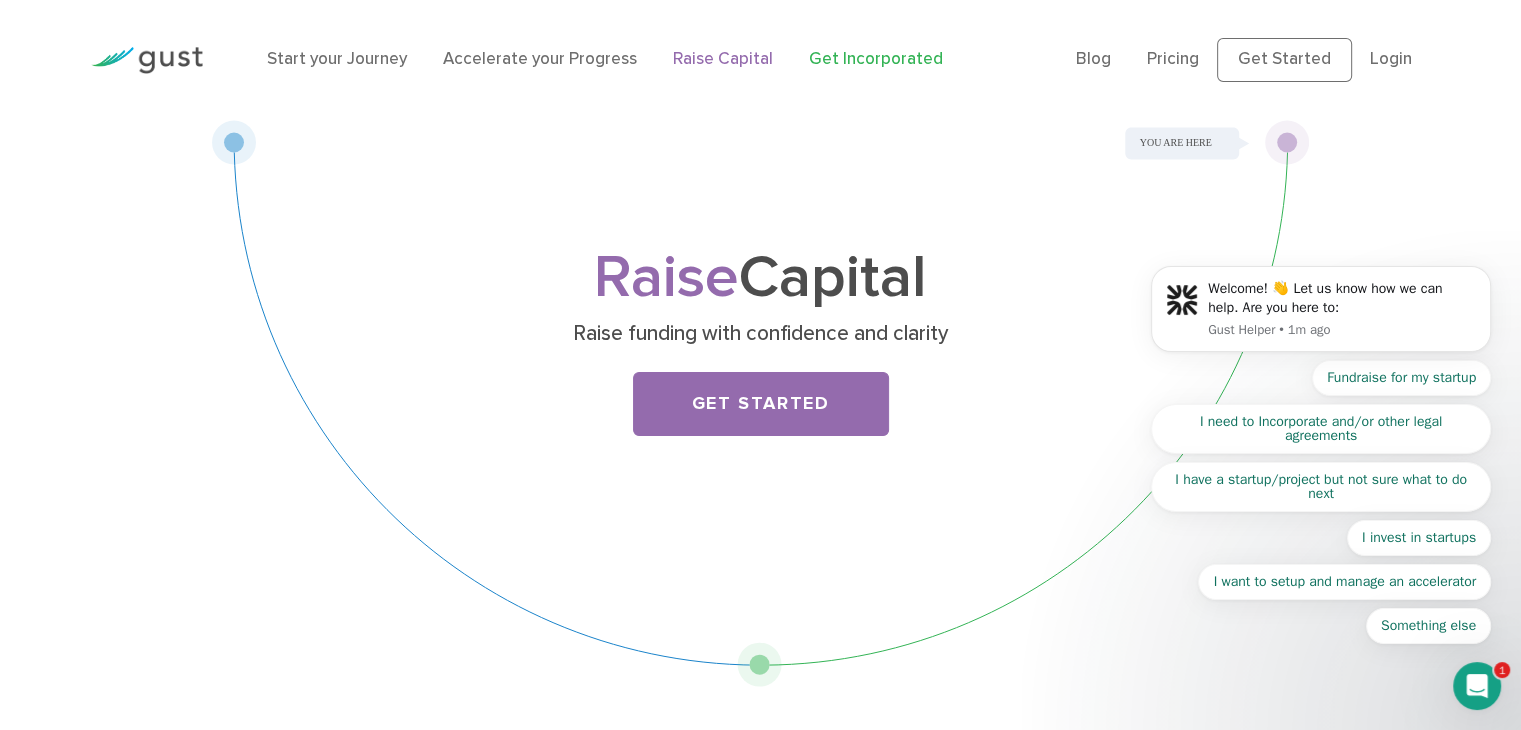 click on "Get Incorporated" at bounding box center (876, 59) 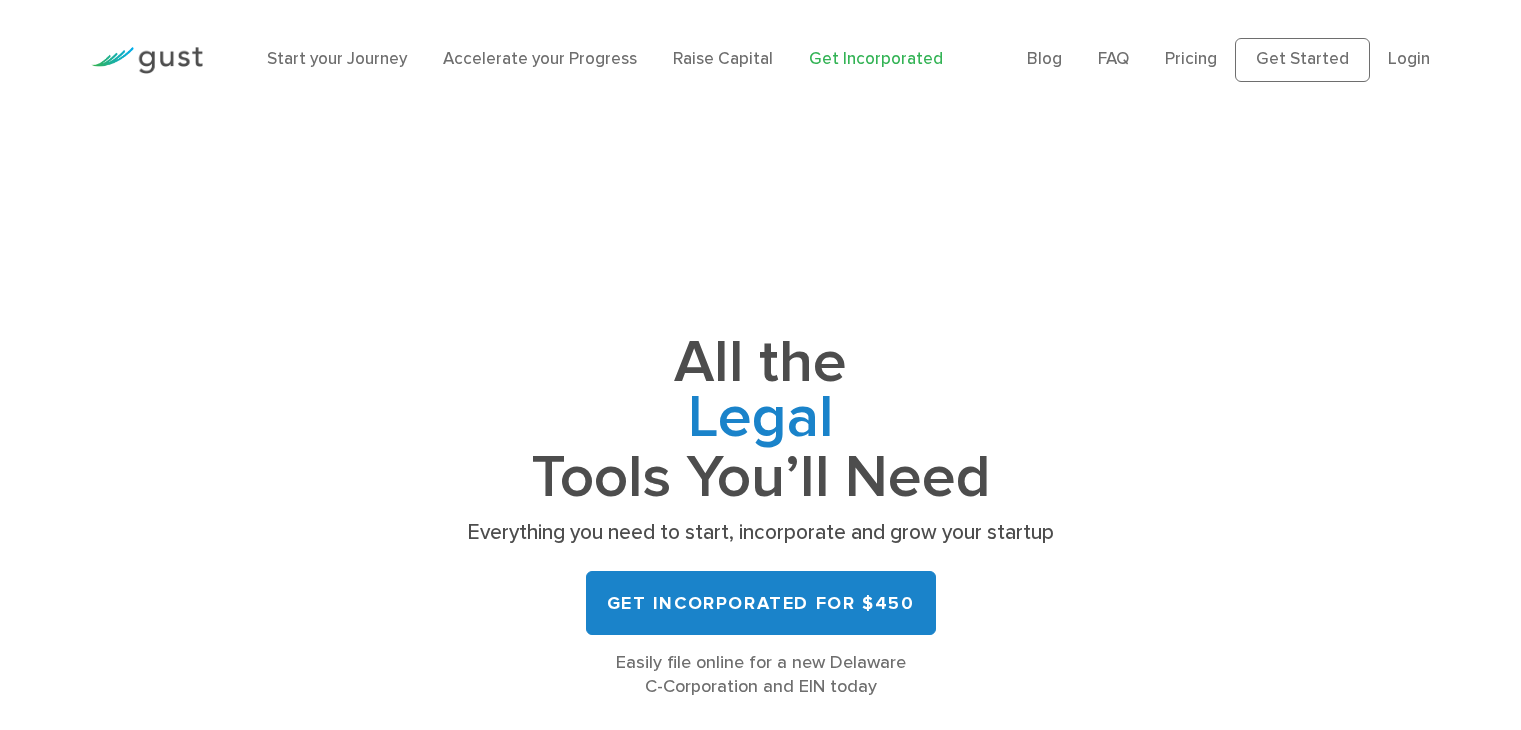 scroll, scrollTop: 0, scrollLeft: 0, axis: both 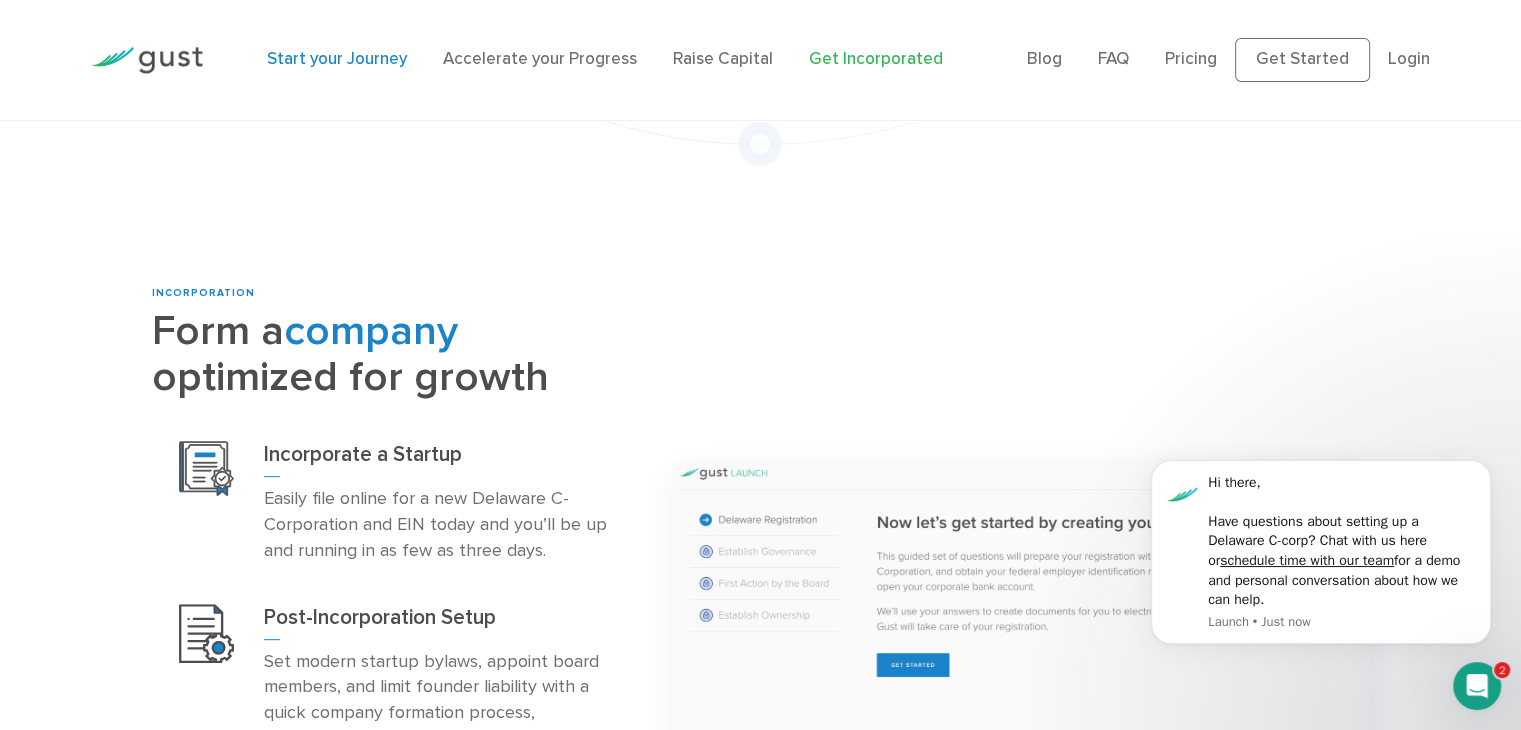 click on "Start your Journey" at bounding box center (337, 59) 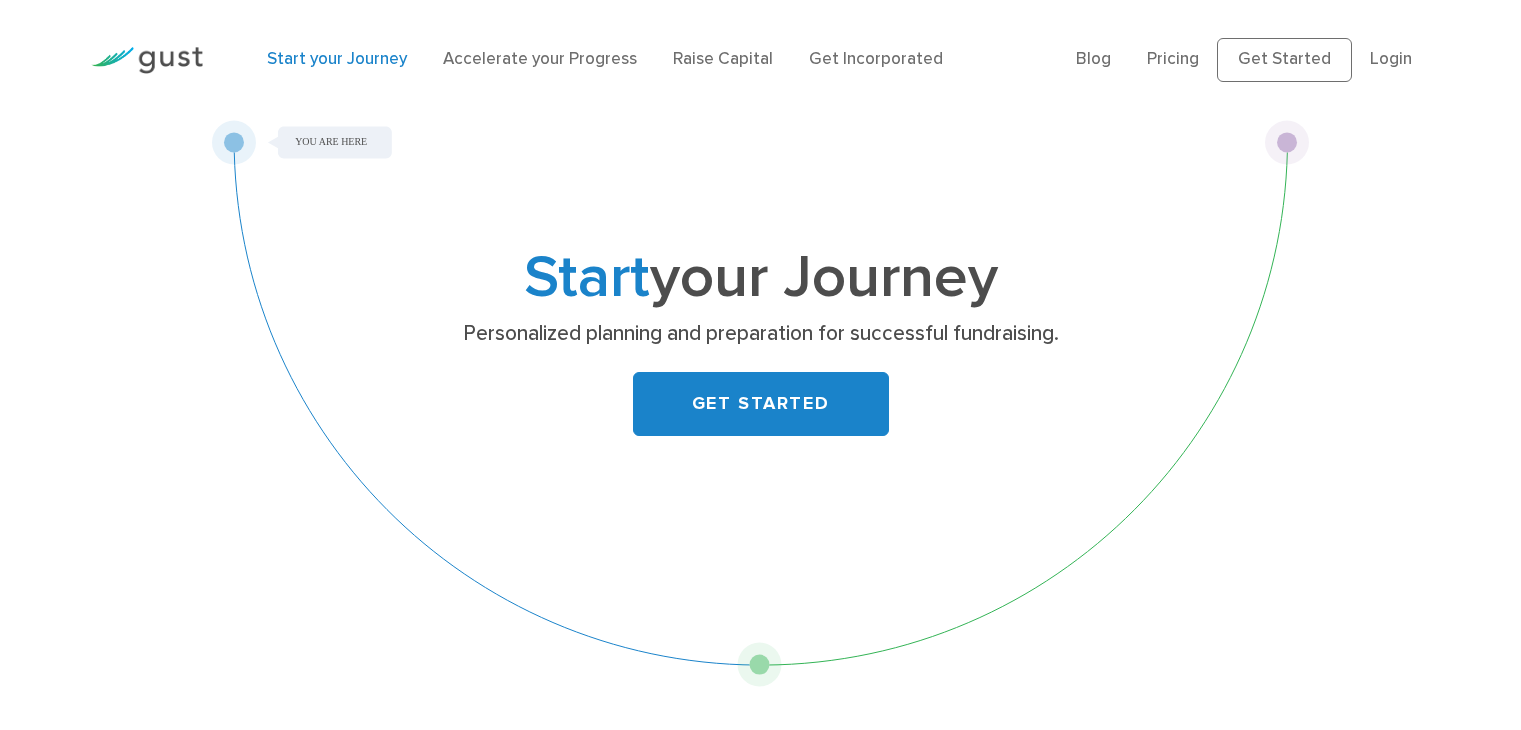 scroll, scrollTop: 0, scrollLeft: 0, axis: both 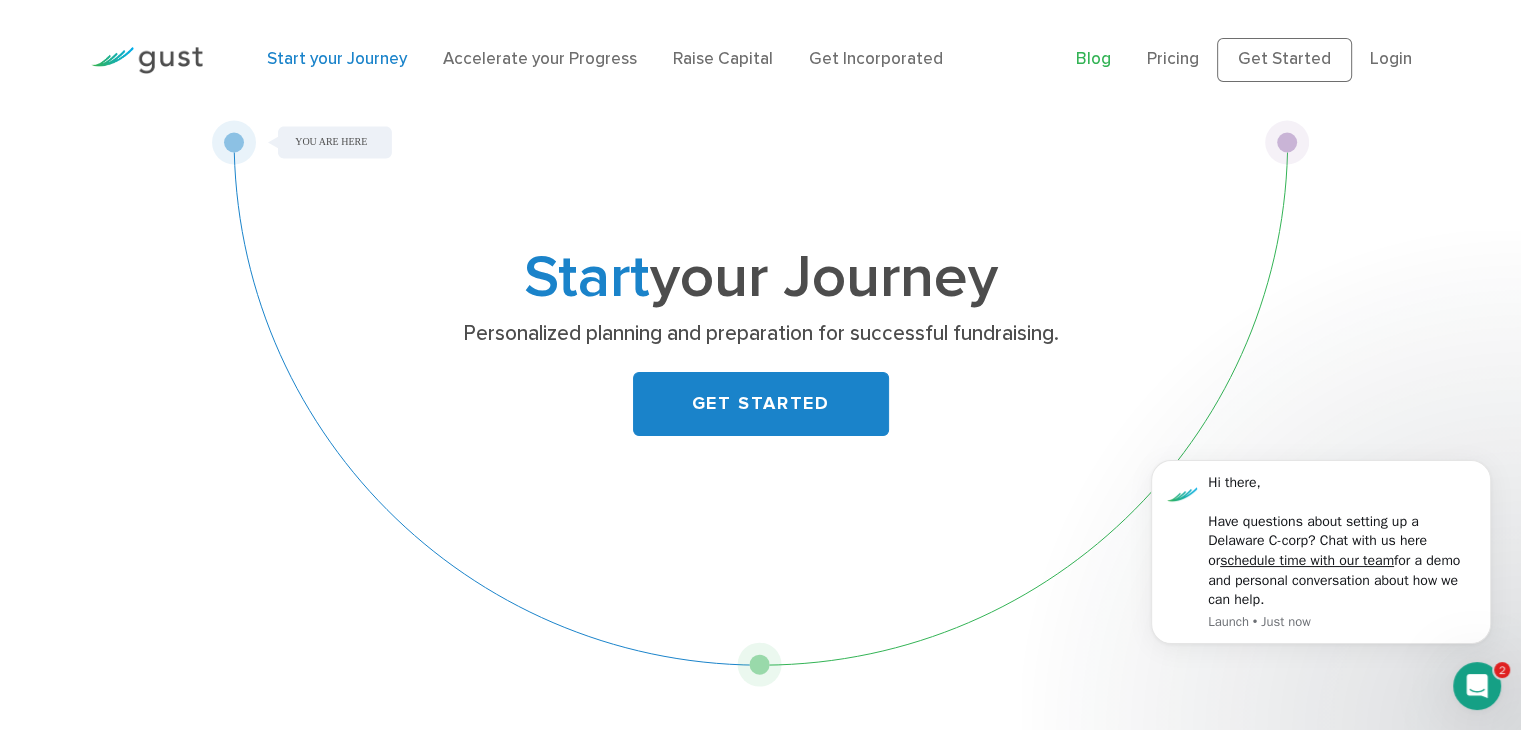 click on "Blog" at bounding box center [1093, 59] 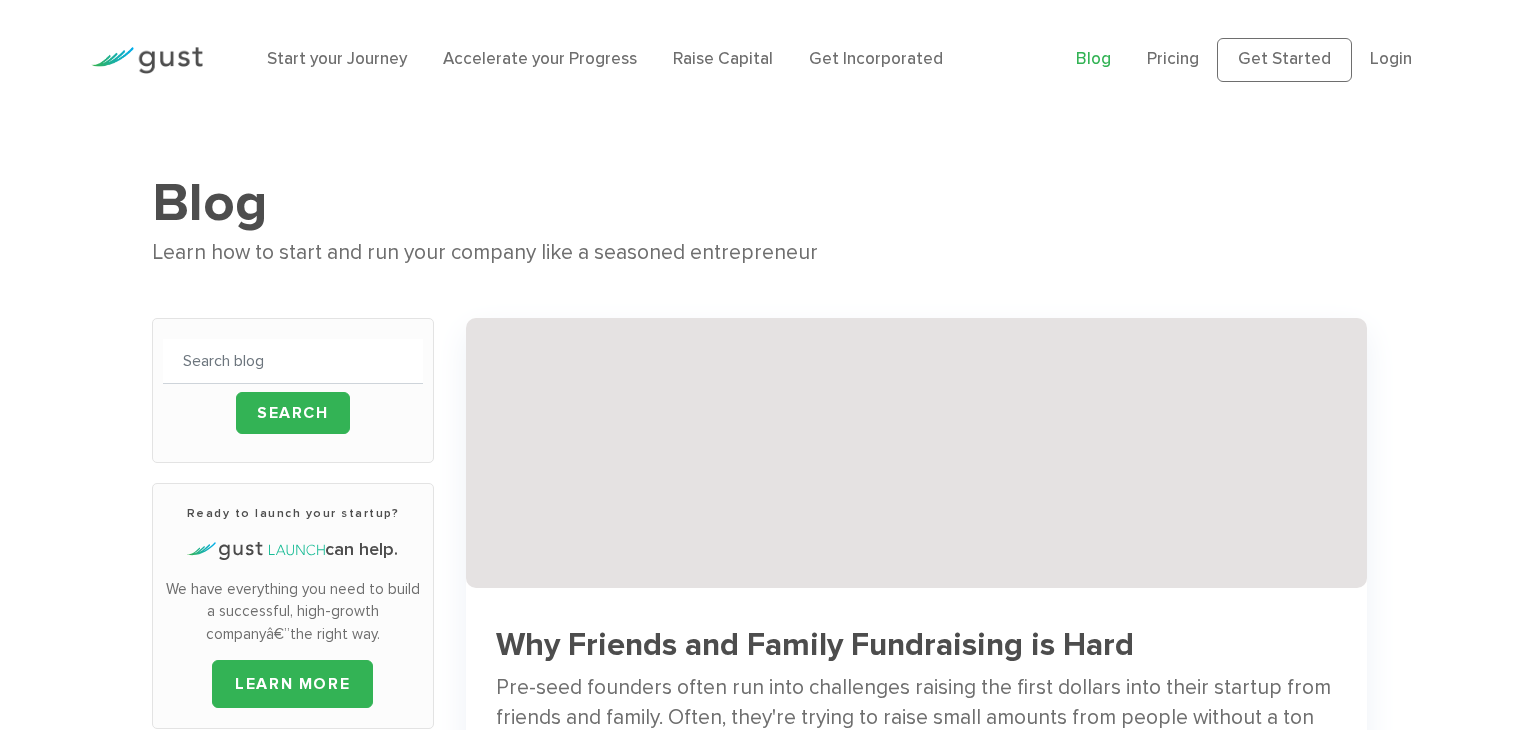 scroll, scrollTop: 0, scrollLeft: 0, axis: both 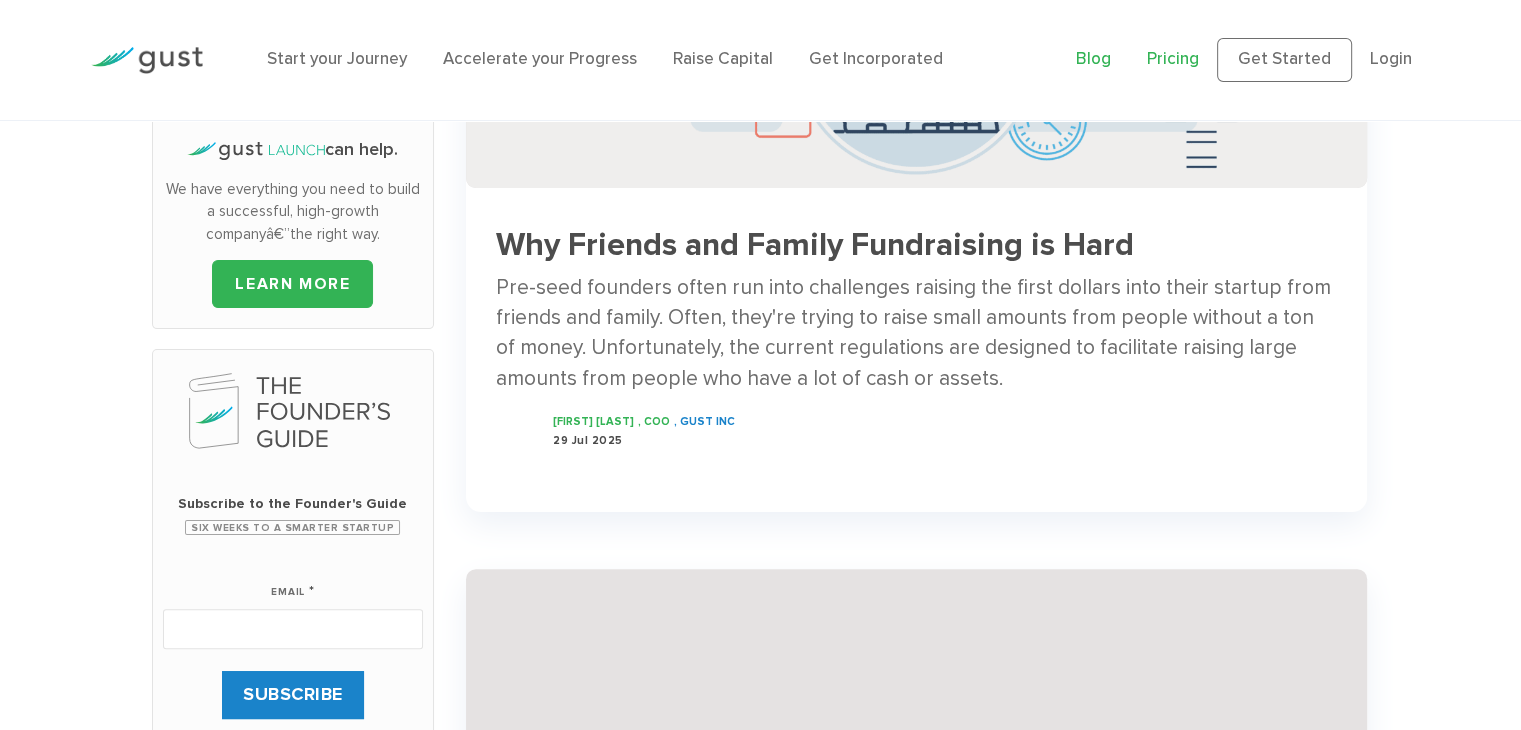 click on "Pricing" at bounding box center (1173, 59) 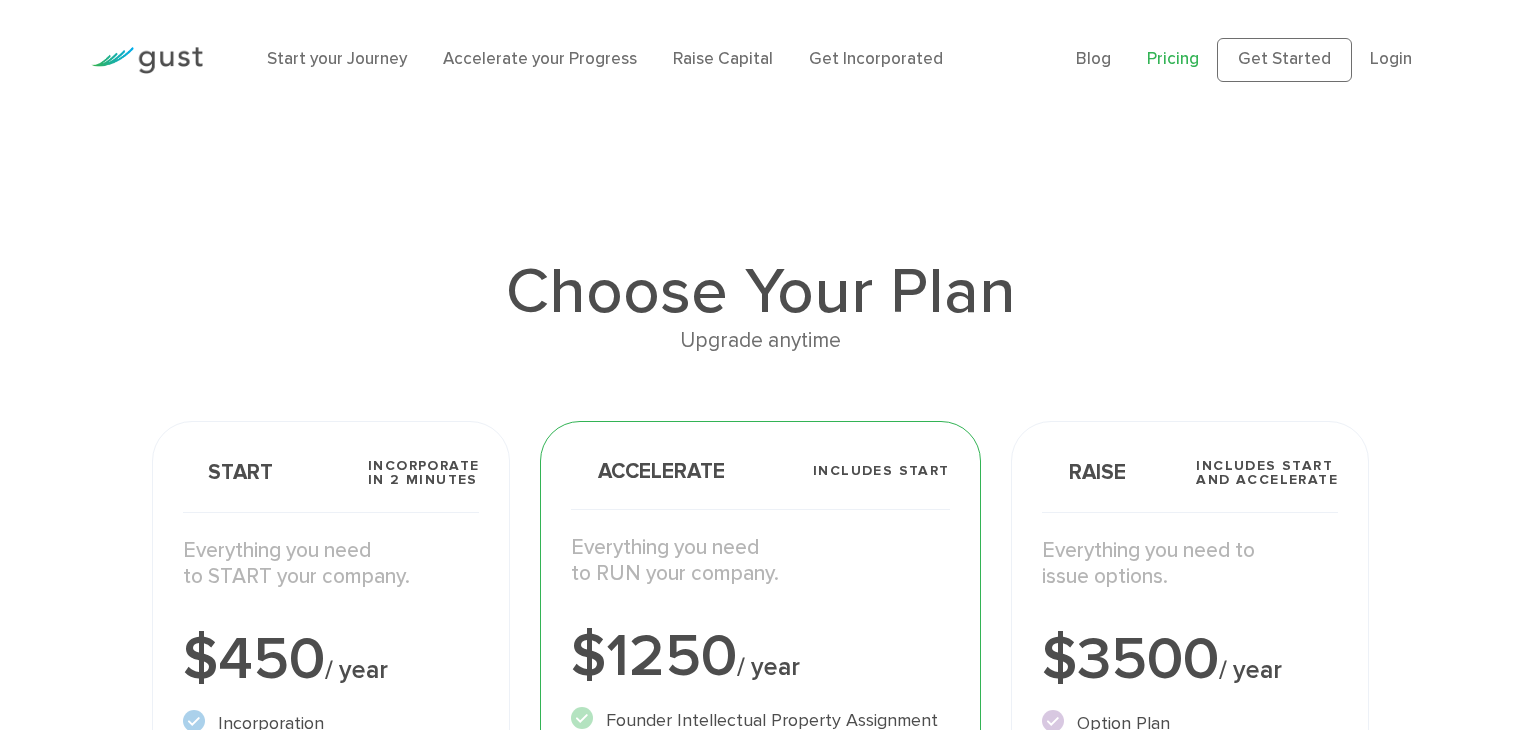 scroll, scrollTop: 0, scrollLeft: 0, axis: both 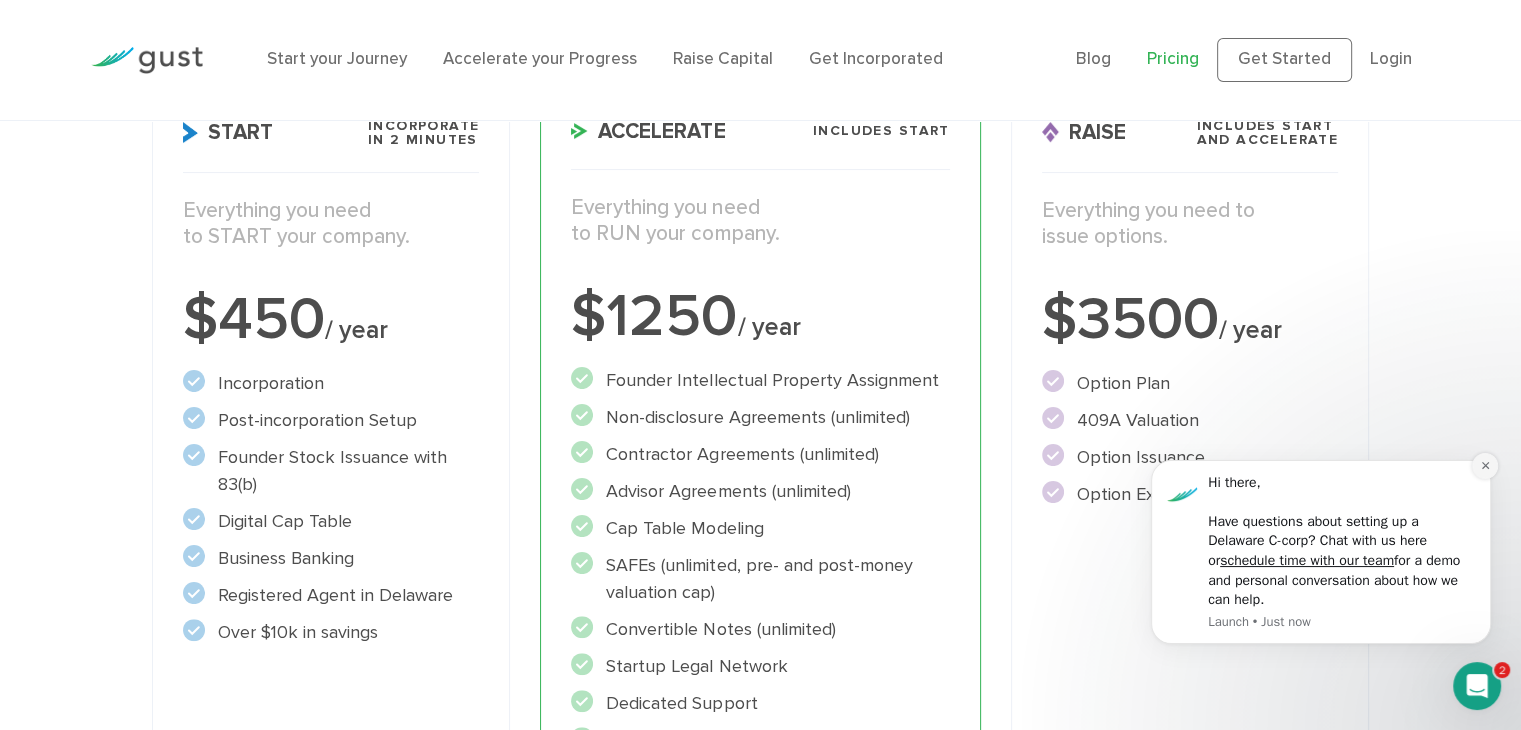 click 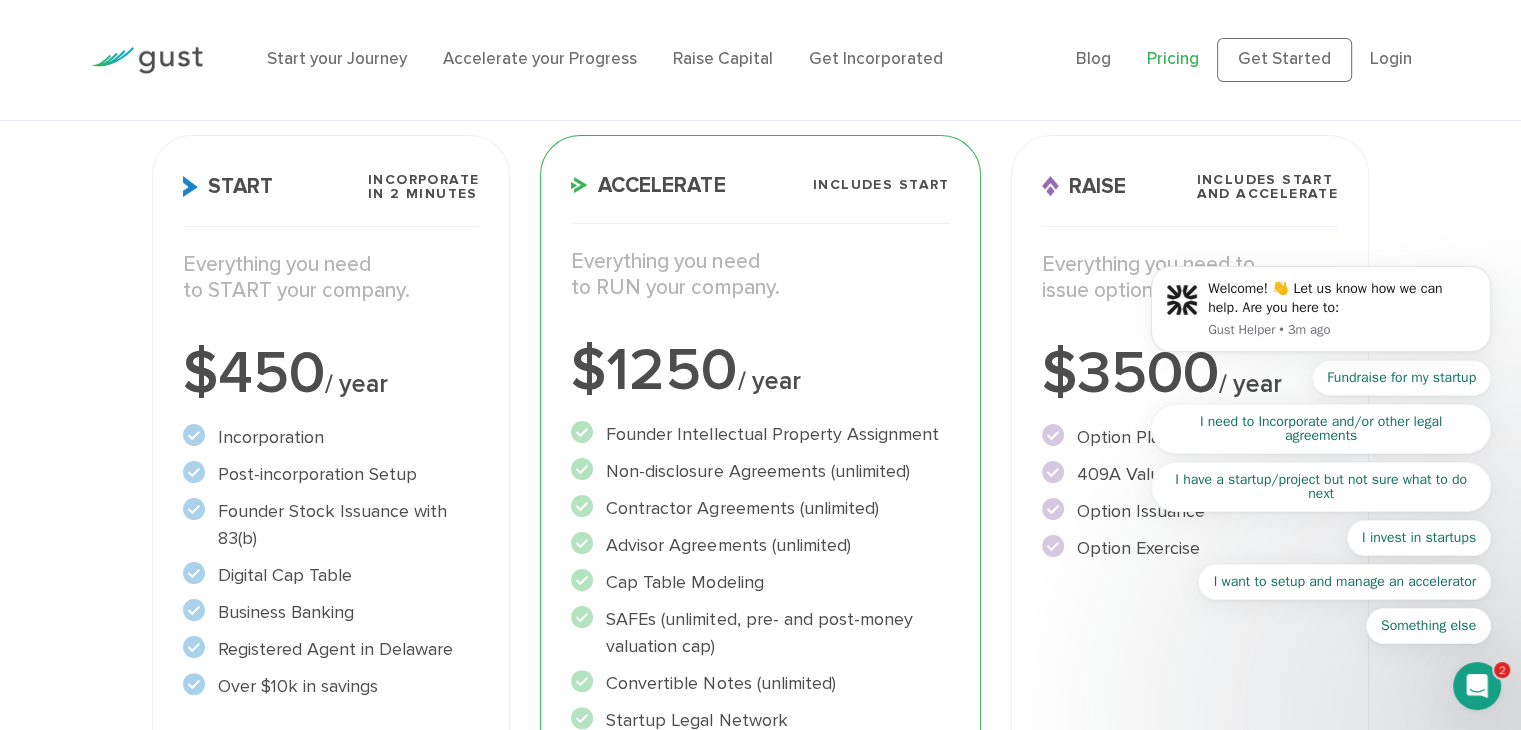 scroll, scrollTop: 240, scrollLeft: 0, axis: vertical 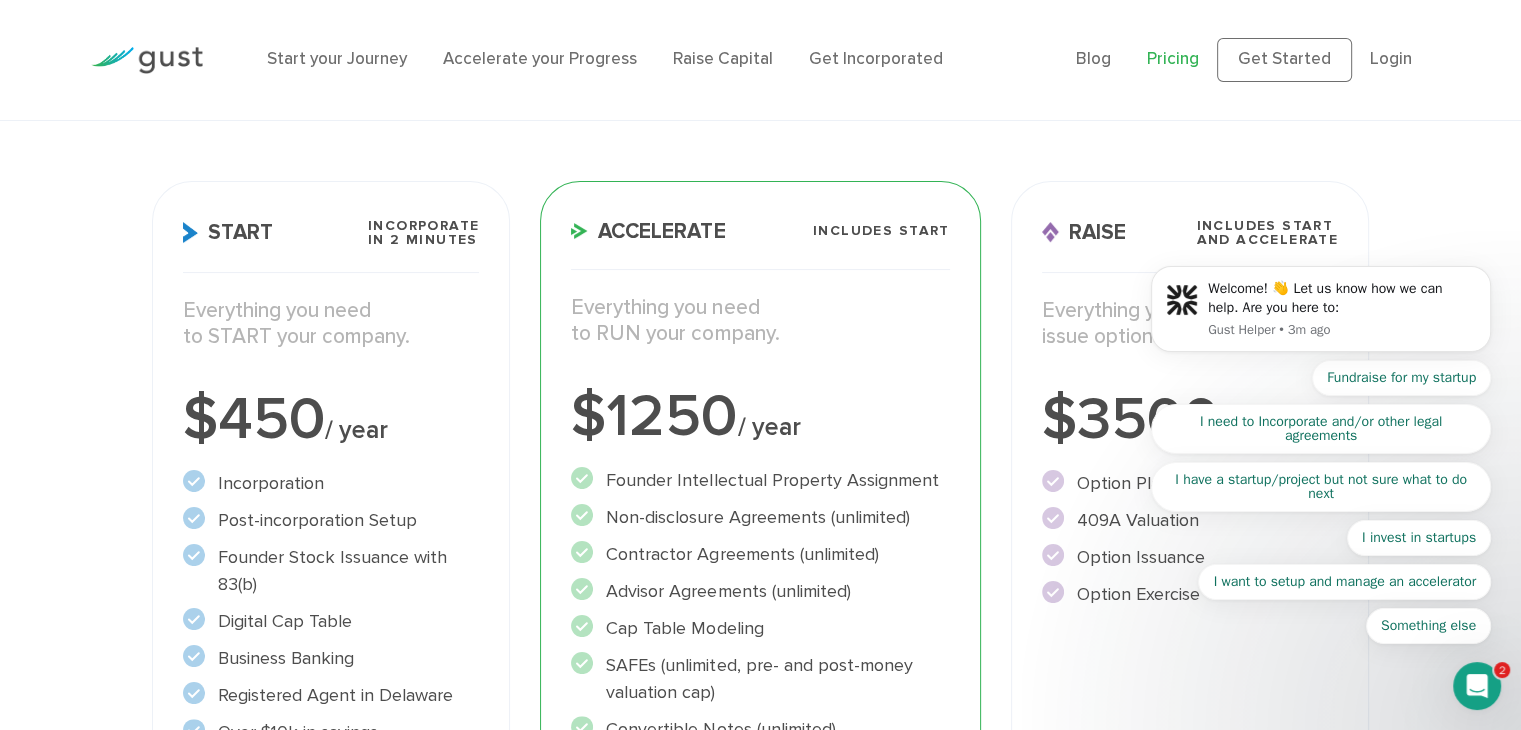 click on "Accelerate" at bounding box center (648, 231) 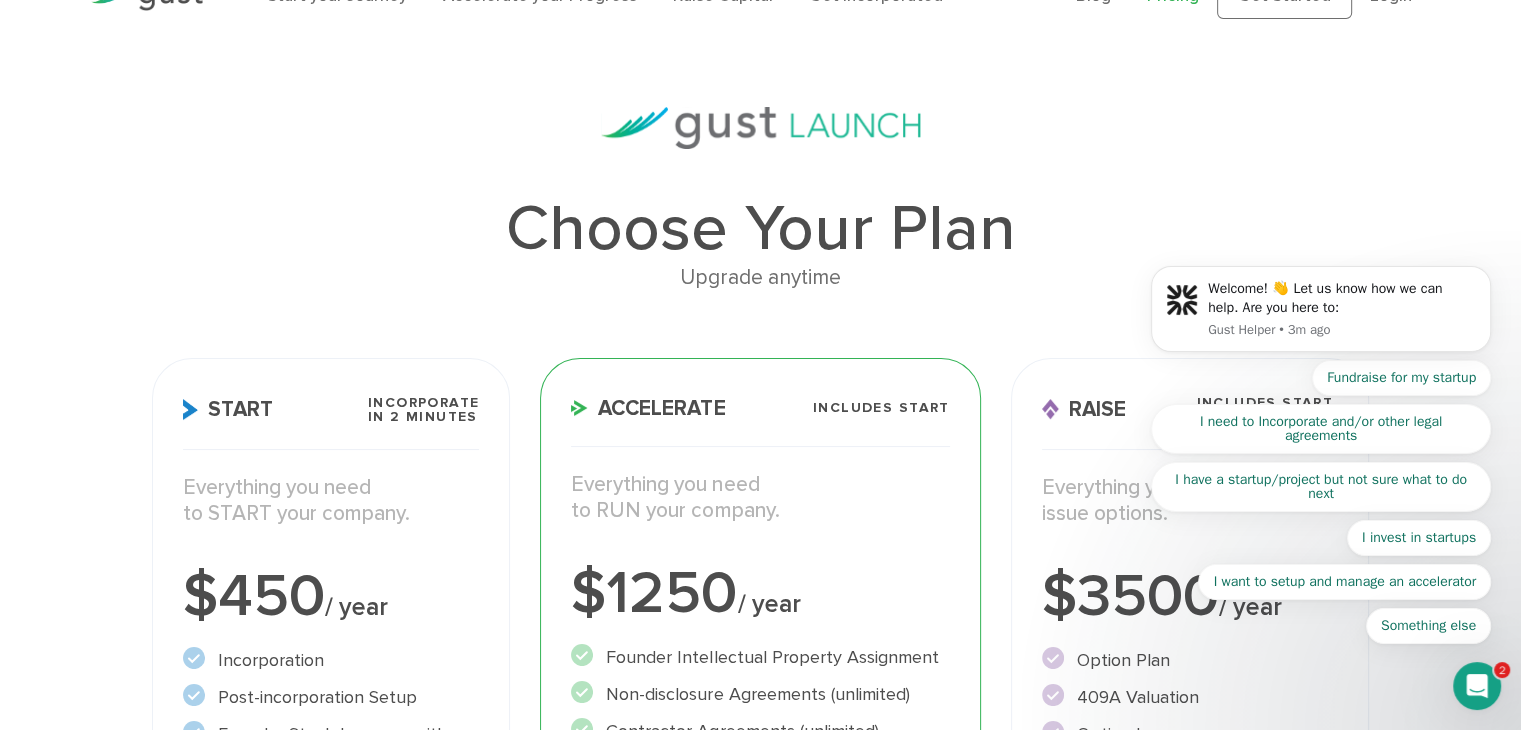 scroll, scrollTop: 0, scrollLeft: 0, axis: both 